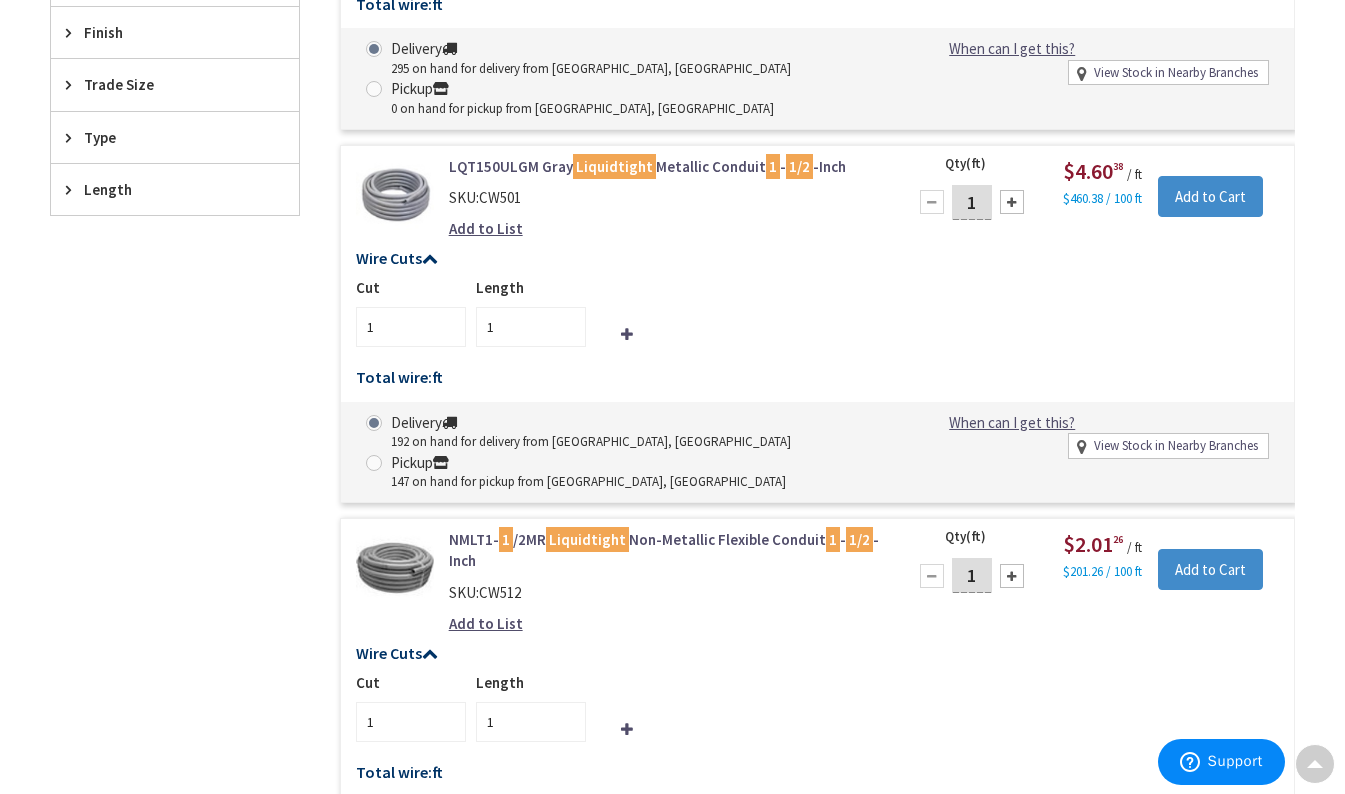 scroll, scrollTop: 1003, scrollLeft: 0, axis: vertical 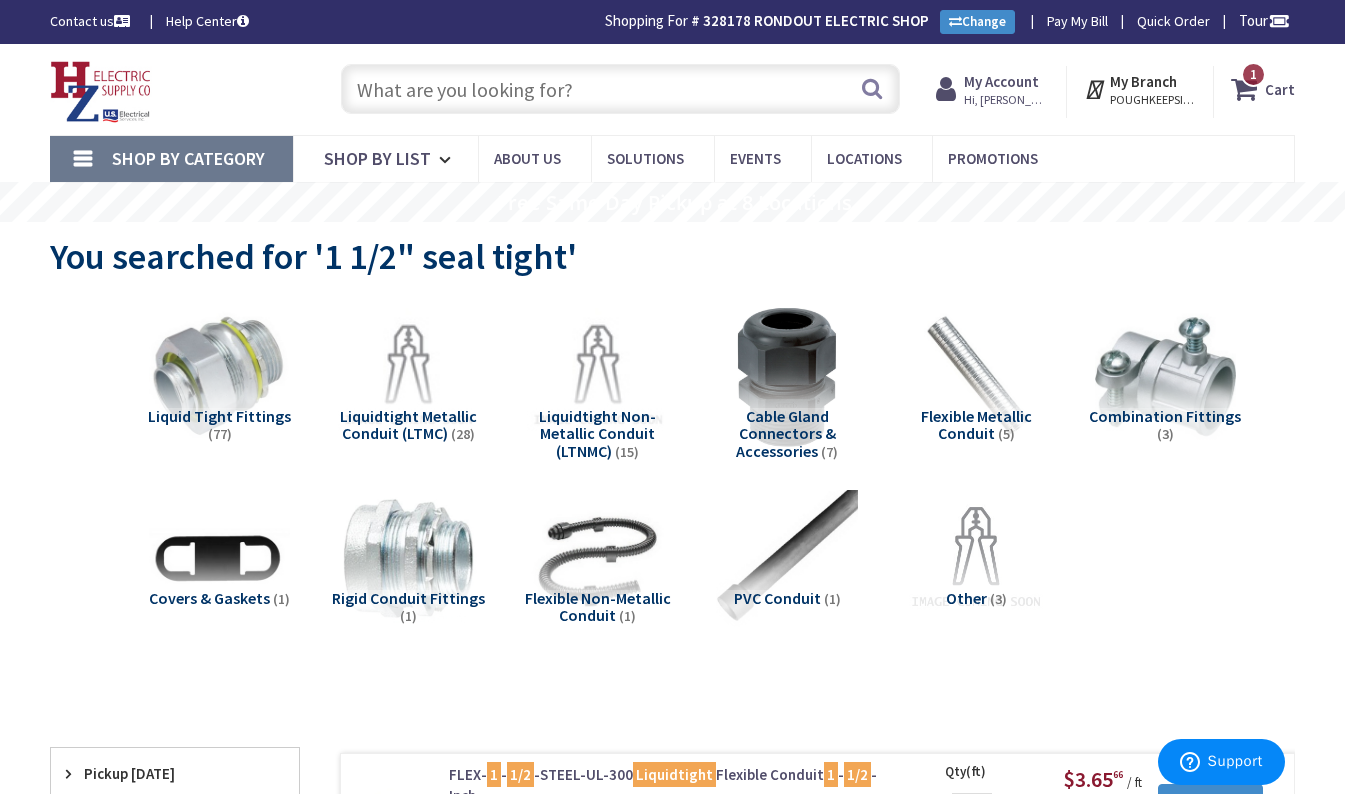 click at bounding box center [620, 89] 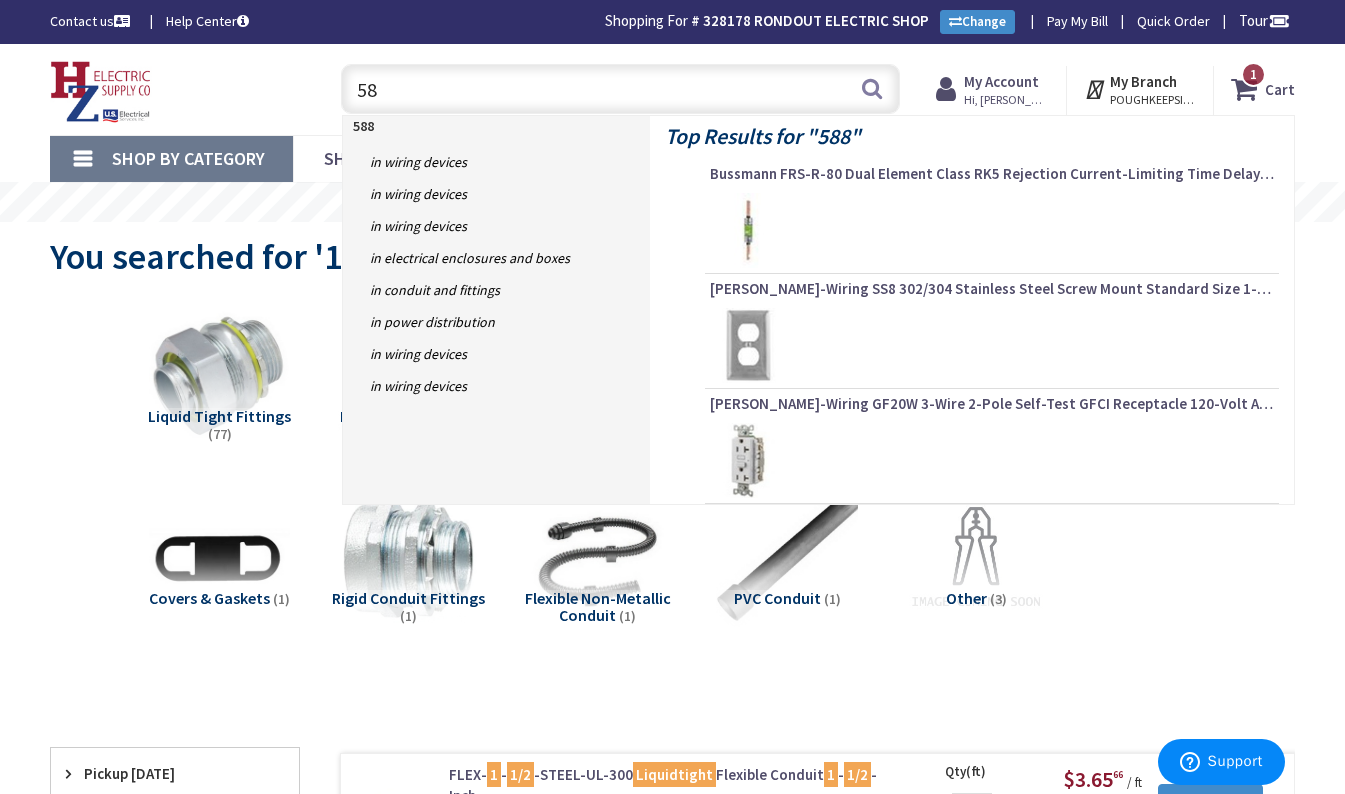 type on "5" 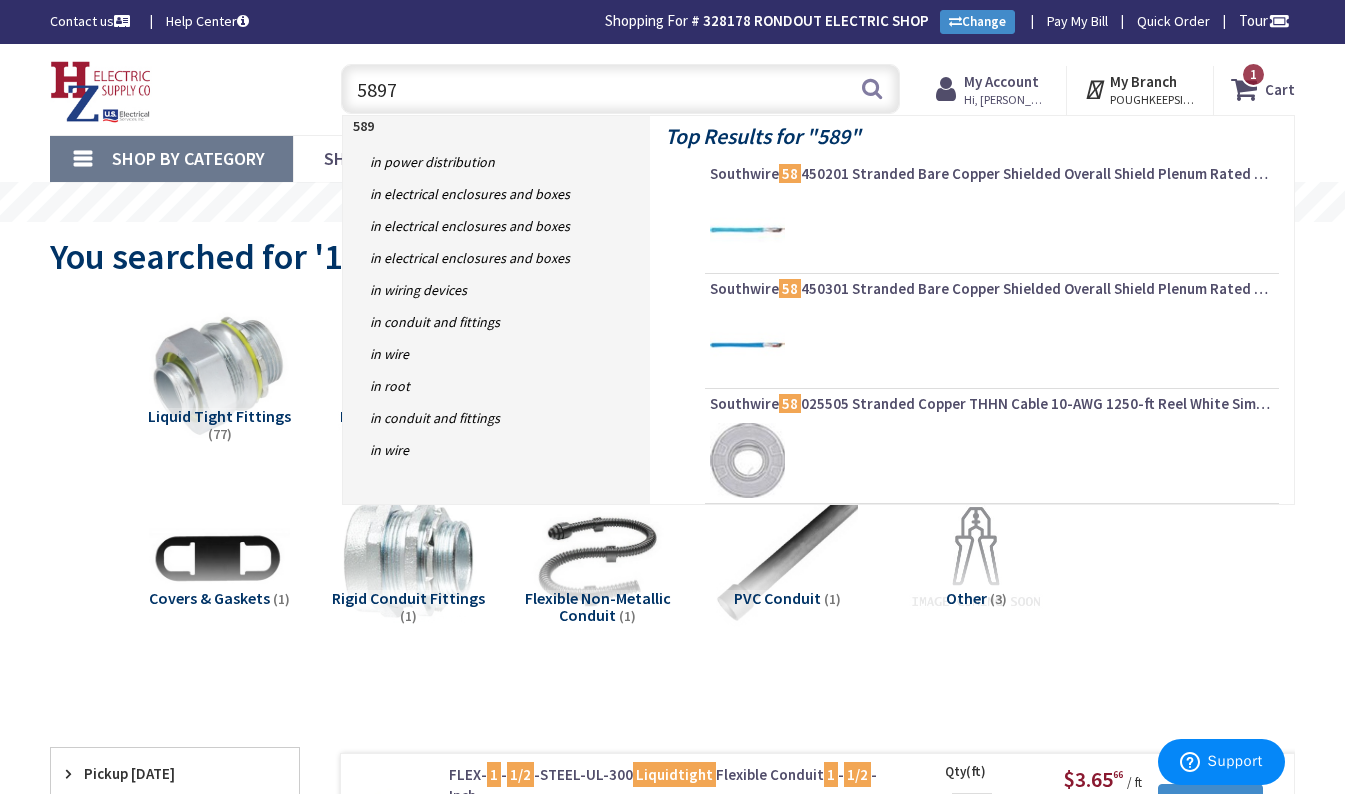 type on "58978" 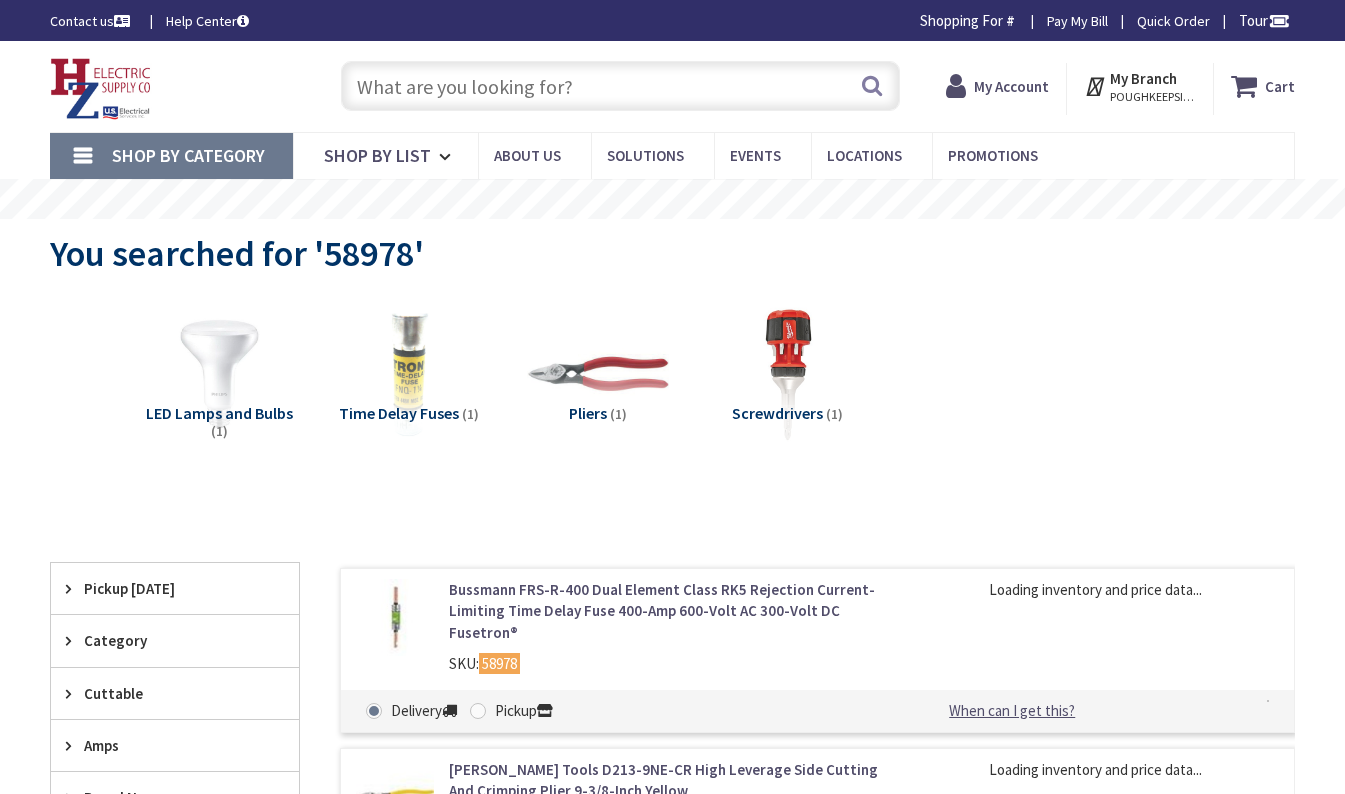 scroll, scrollTop: 0, scrollLeft: 0, axis: both 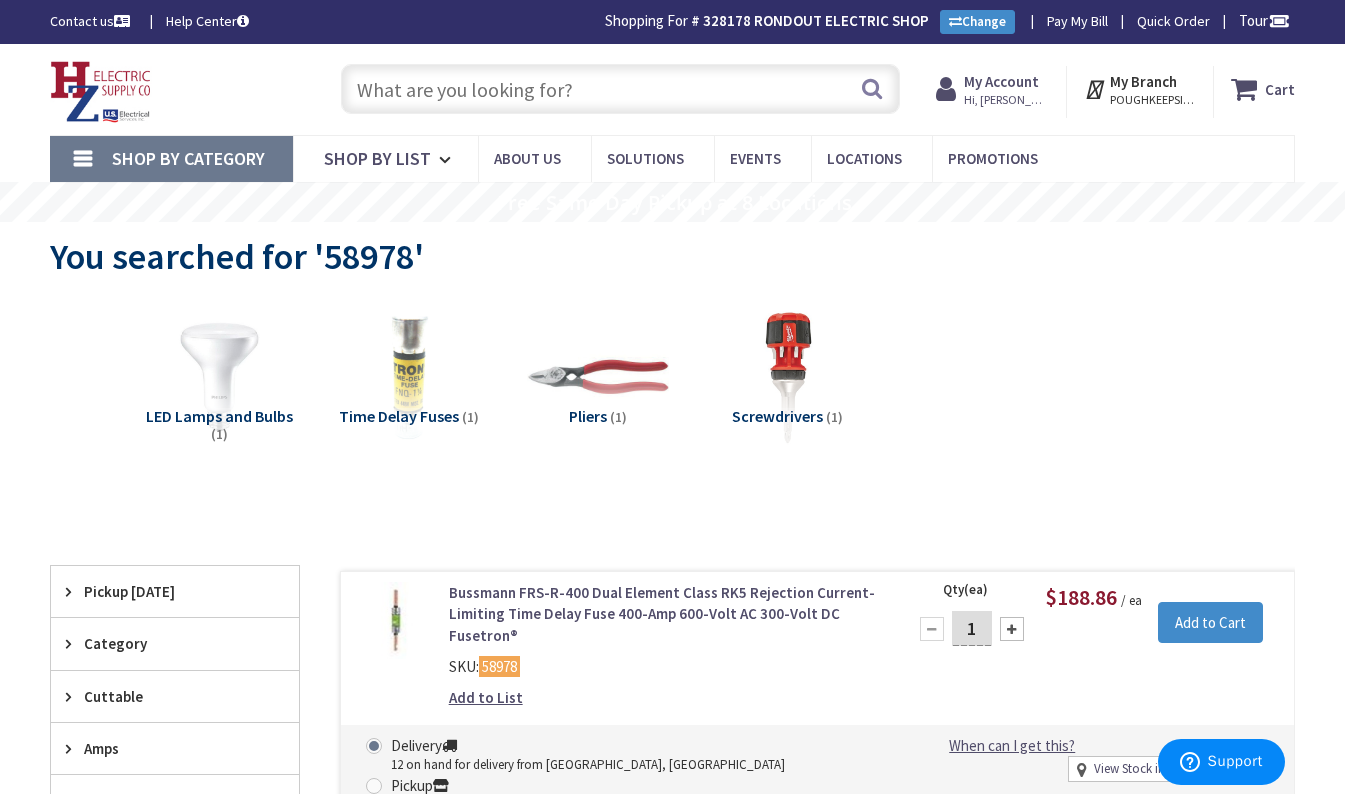 click at bounding box center (395, 621) 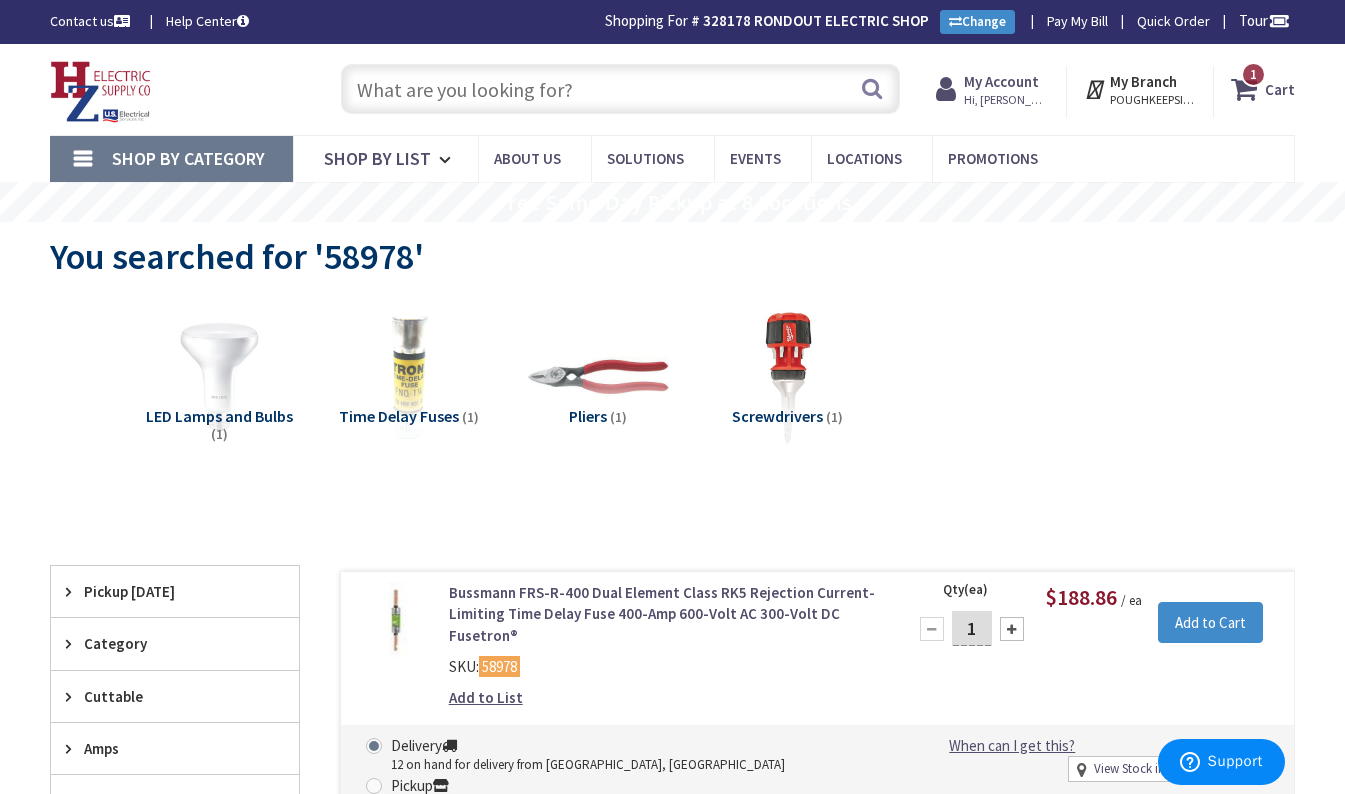 scroll, scrollTop: 0, scrollLeft: 0, axis: both 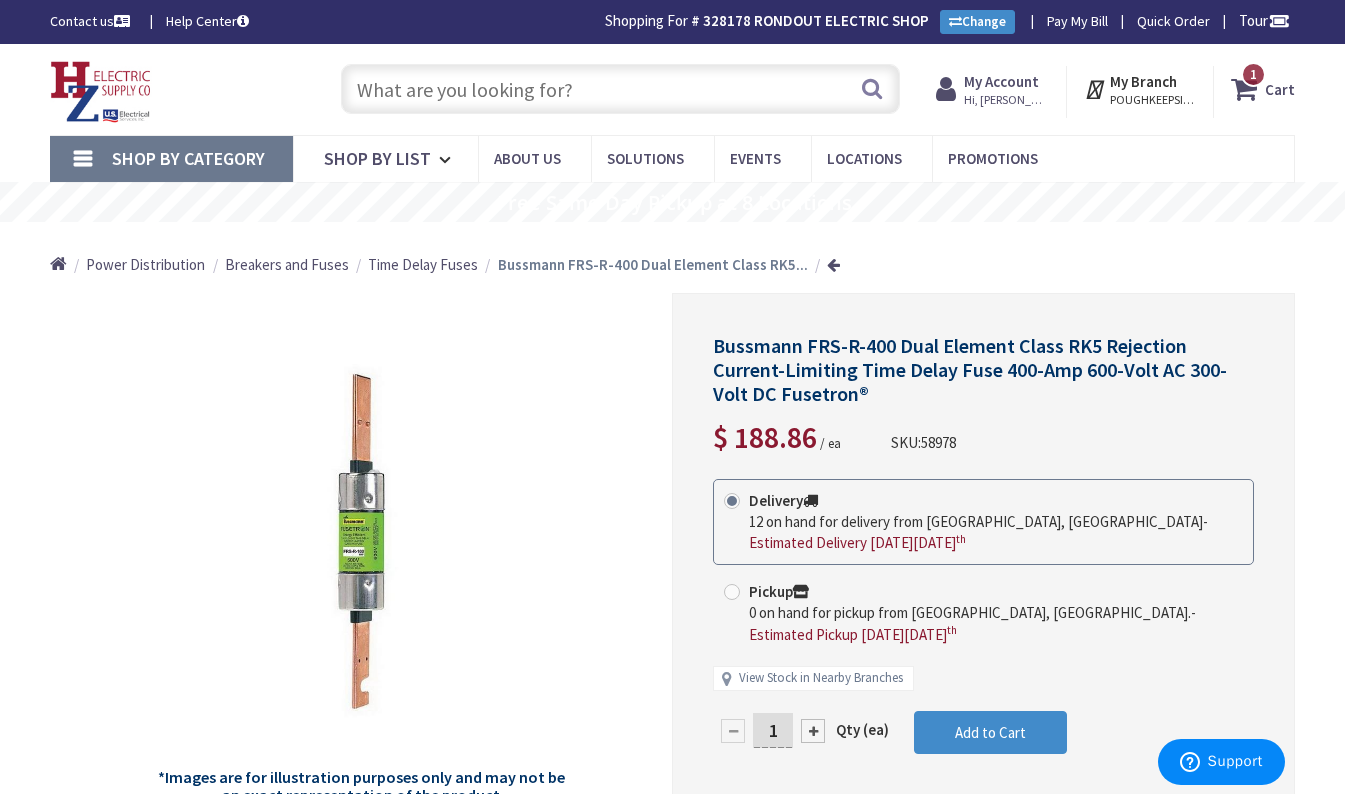 click at bounding box center [620, 89] 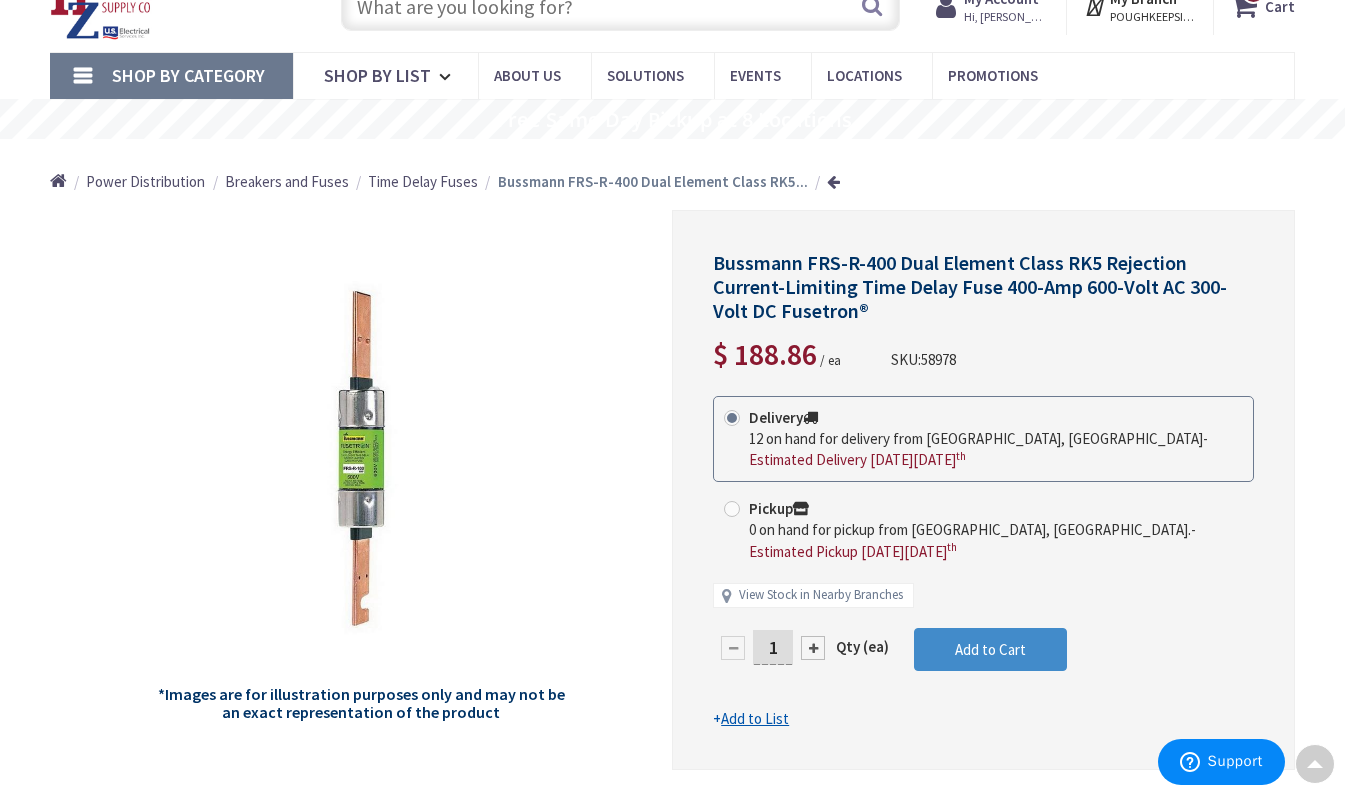 scroll, scrollTop: 0, scrollLeft: 0, axis: both 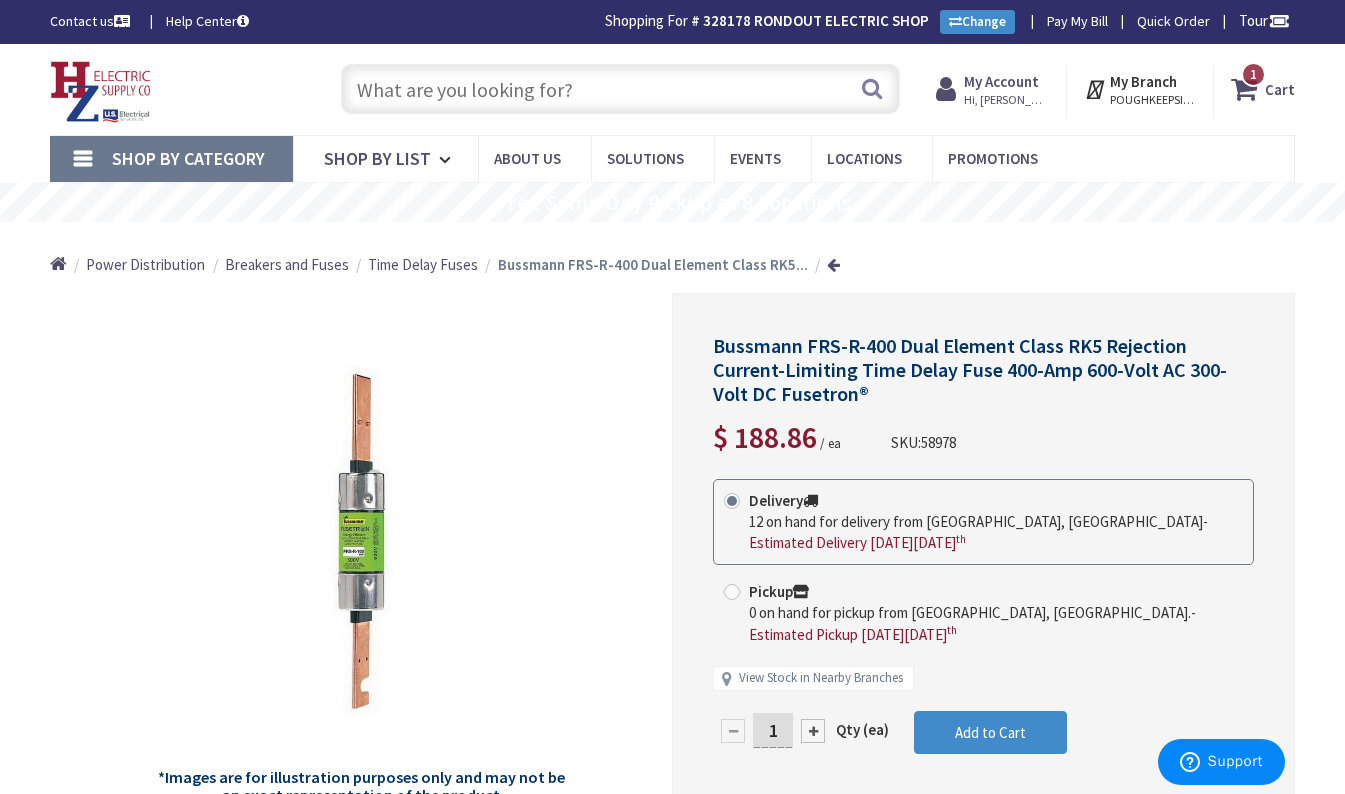 click at bounding box center [620, 89] 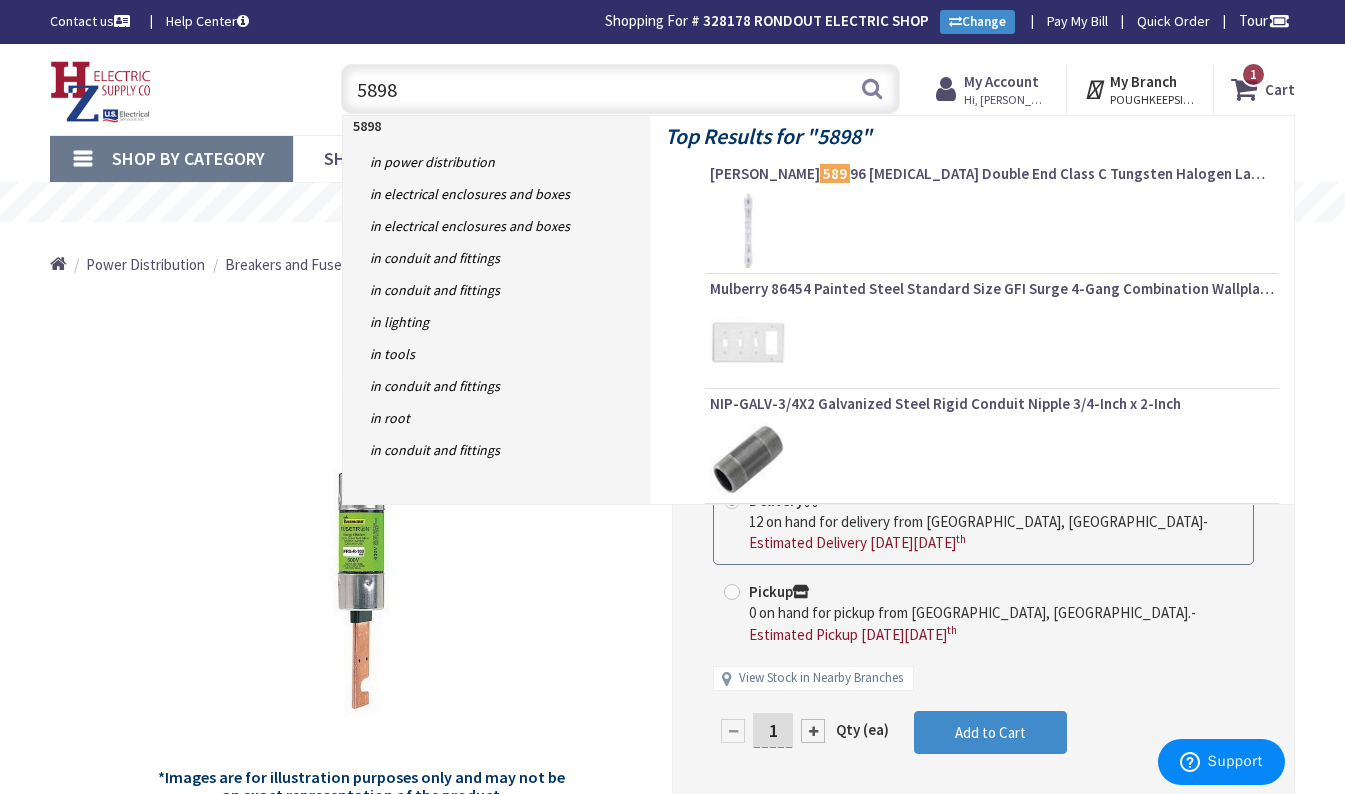 type on "58985" 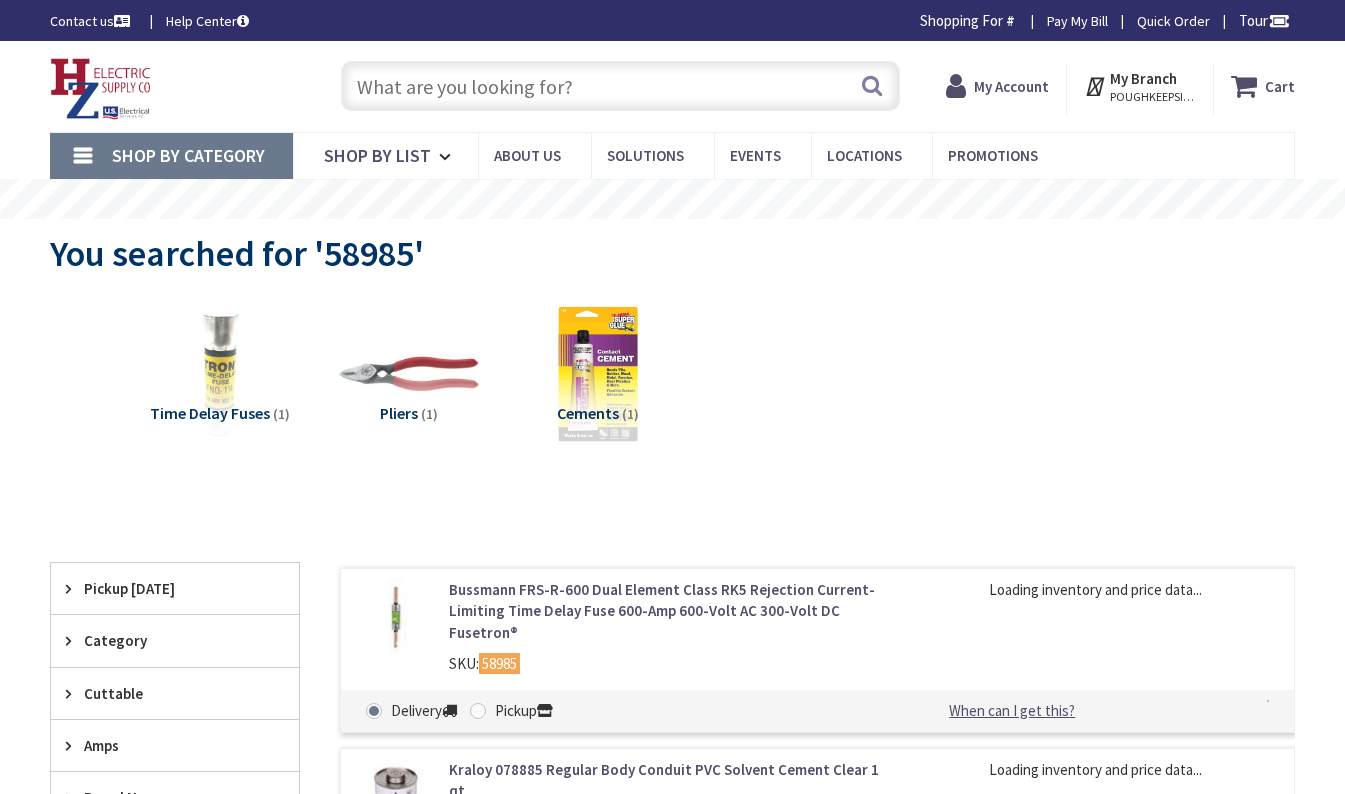 scroll, scrollTop: 0, scrollLeft: 0, axis: both 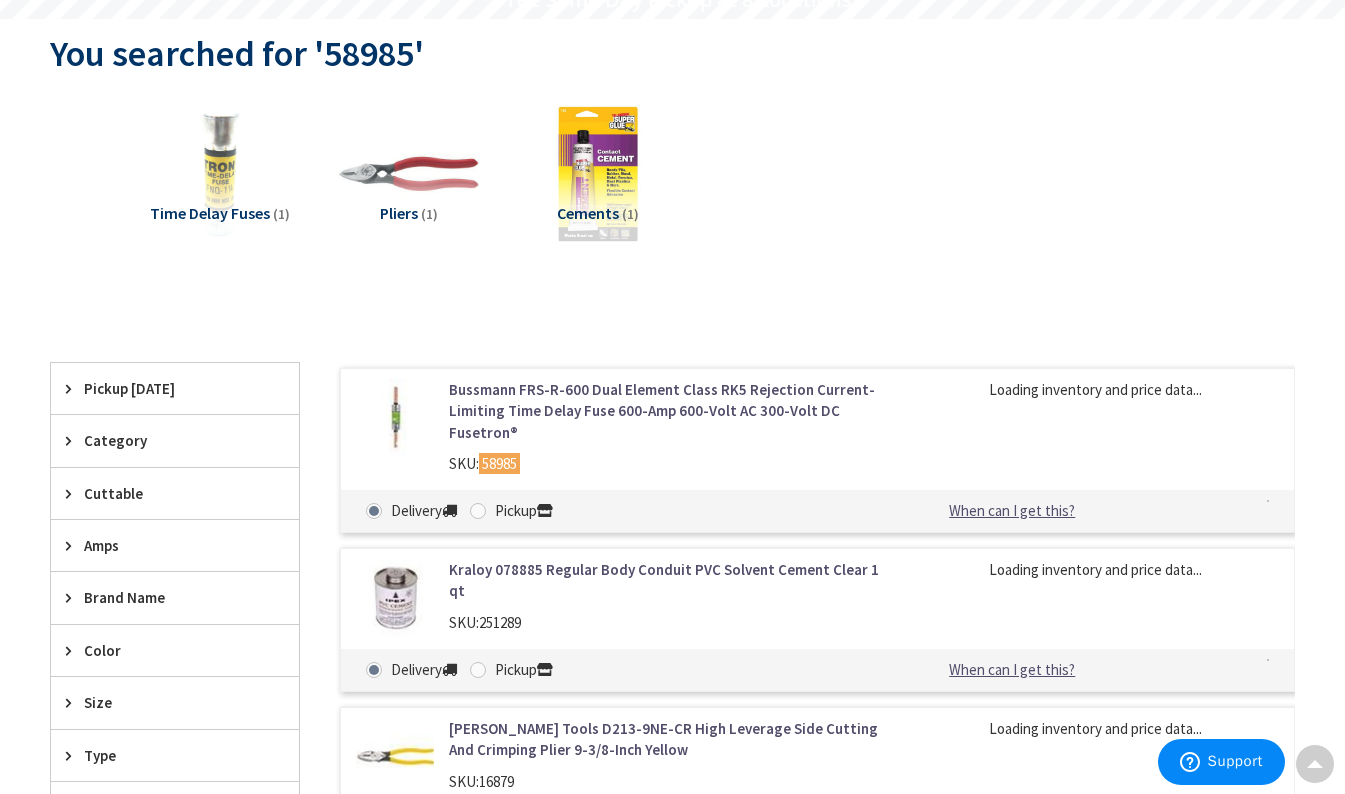 click on "Bussmann FRS-R-600 Dual Element Class RK5 Rejection Current-Limiting Time Delay Fuse 600-Amp 600-Volt AC 300-Volt DC Fusetron®" at bounding box center (665, 411) 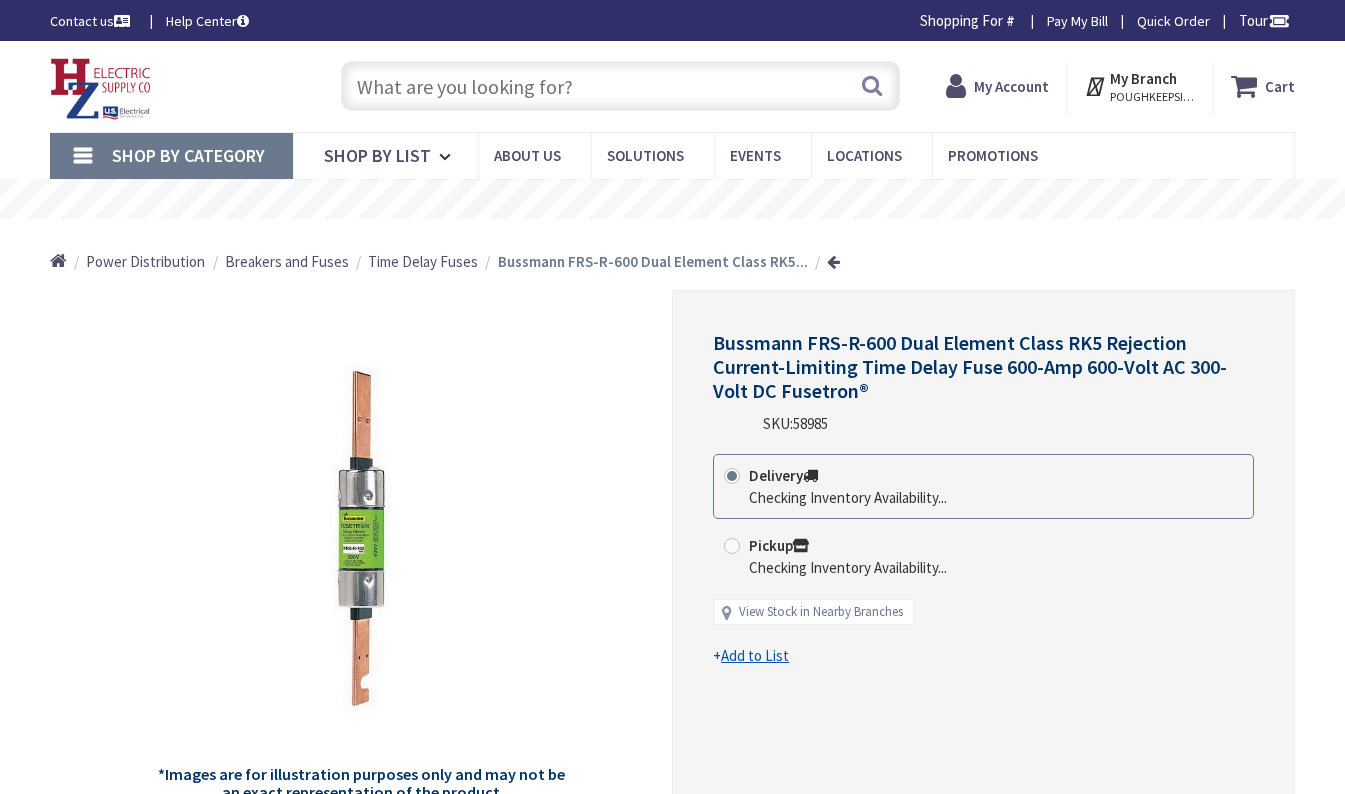 scroll, scrollTop: 0, scrollLeft: 0, axis: both 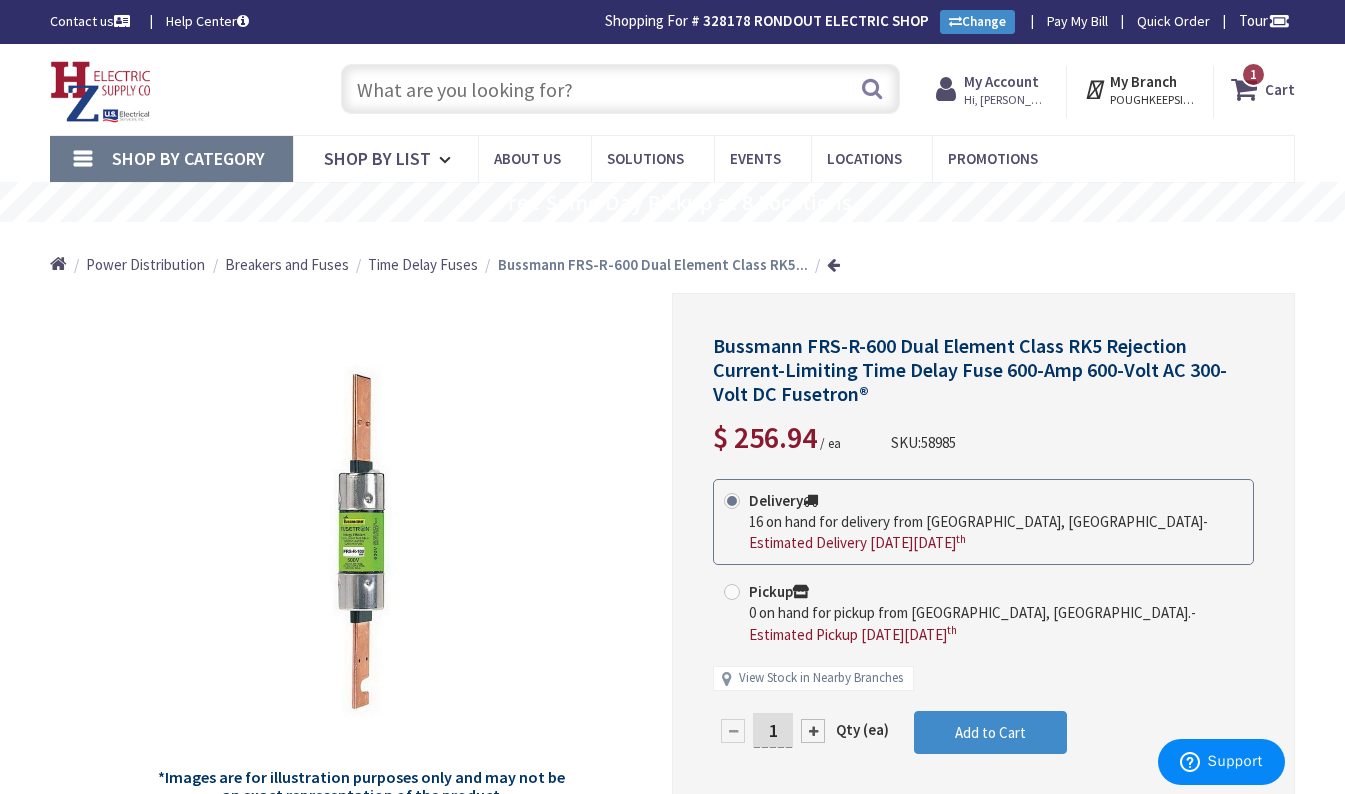 click at bounding box center (620, 89) 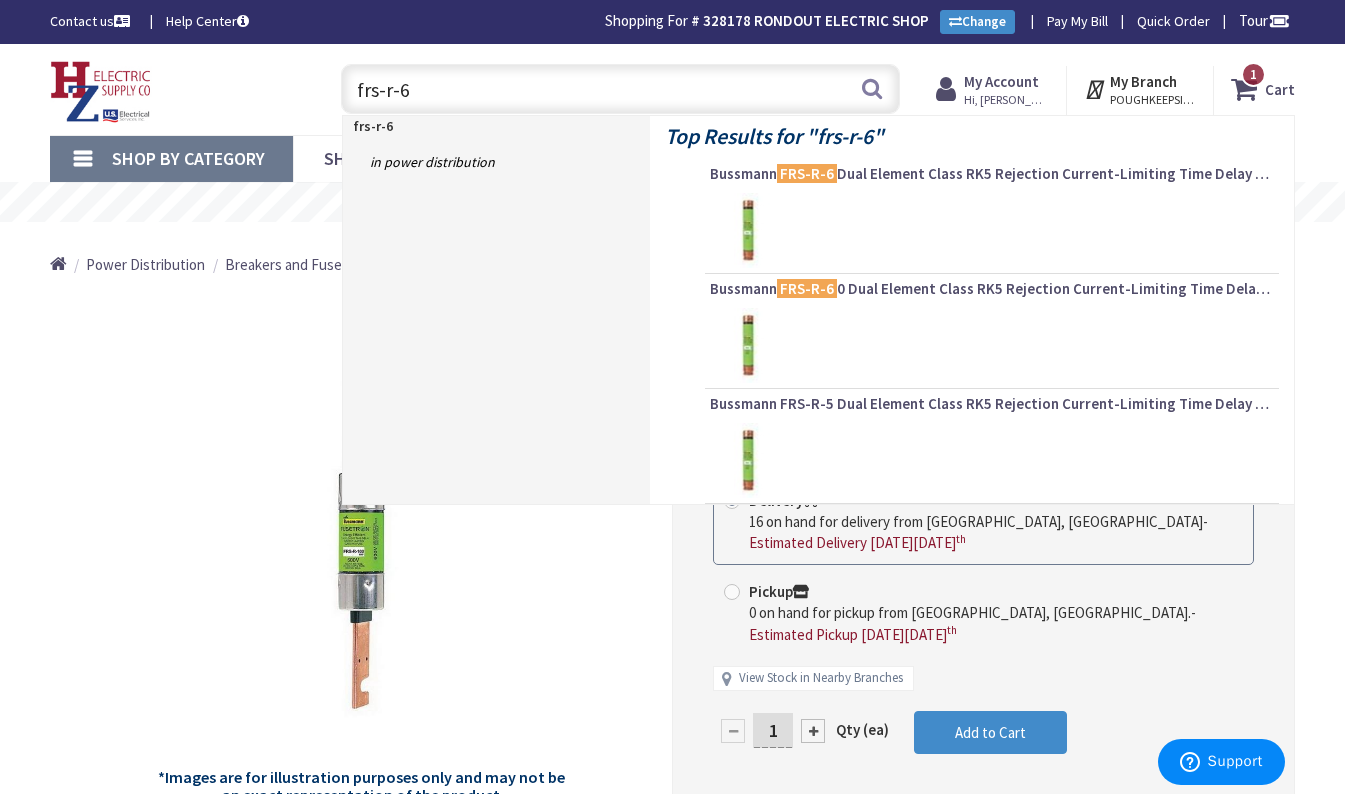type on "frs-r-60" 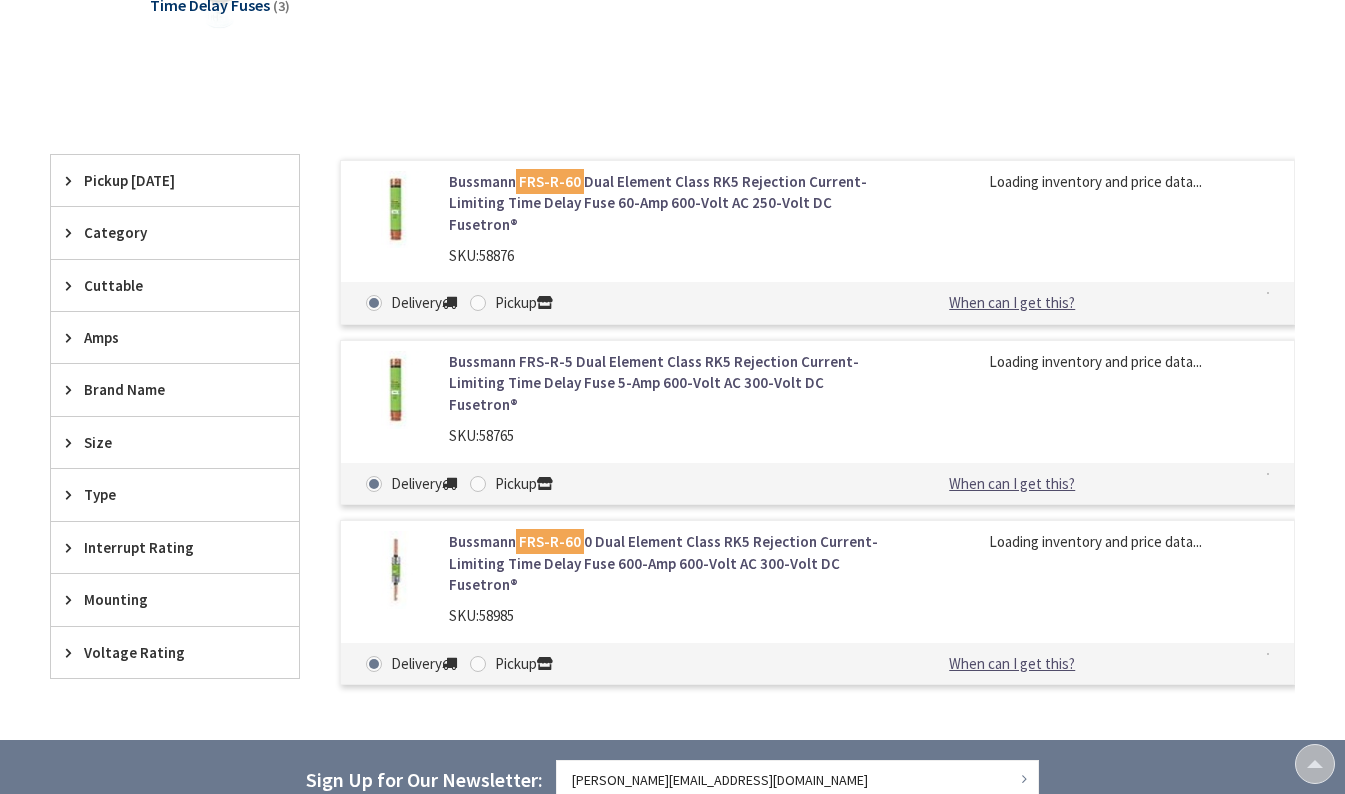 scroll, scrollTop: 500, scrollLeft: 0, axis: vertical 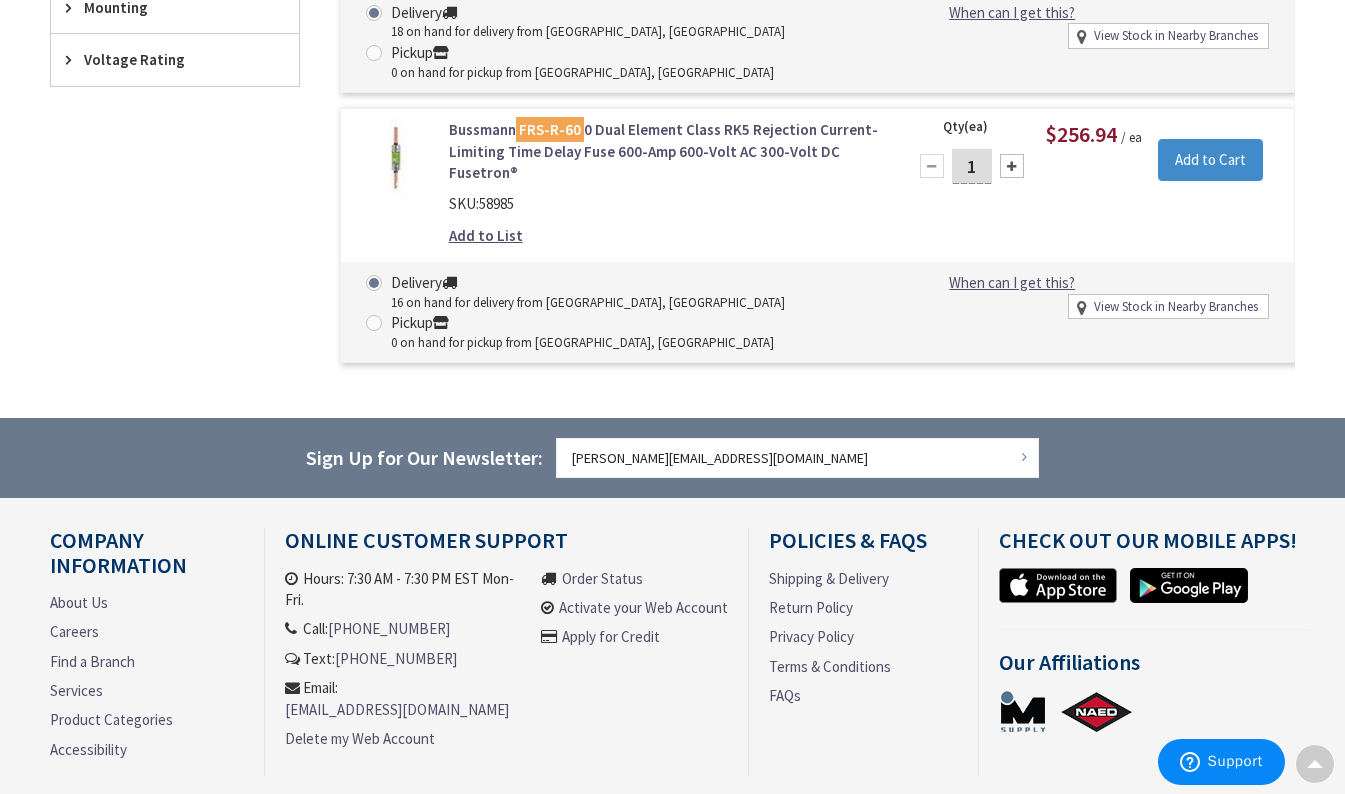 click on "Bussmann  FRS-R-60 0 Dual Element Class RK5 Rejection Current-Limiting Time Delay Fuse 600-Amp 600-Volt AC 300-Volt DC Fusetron®" at bounding box center (665, 151) 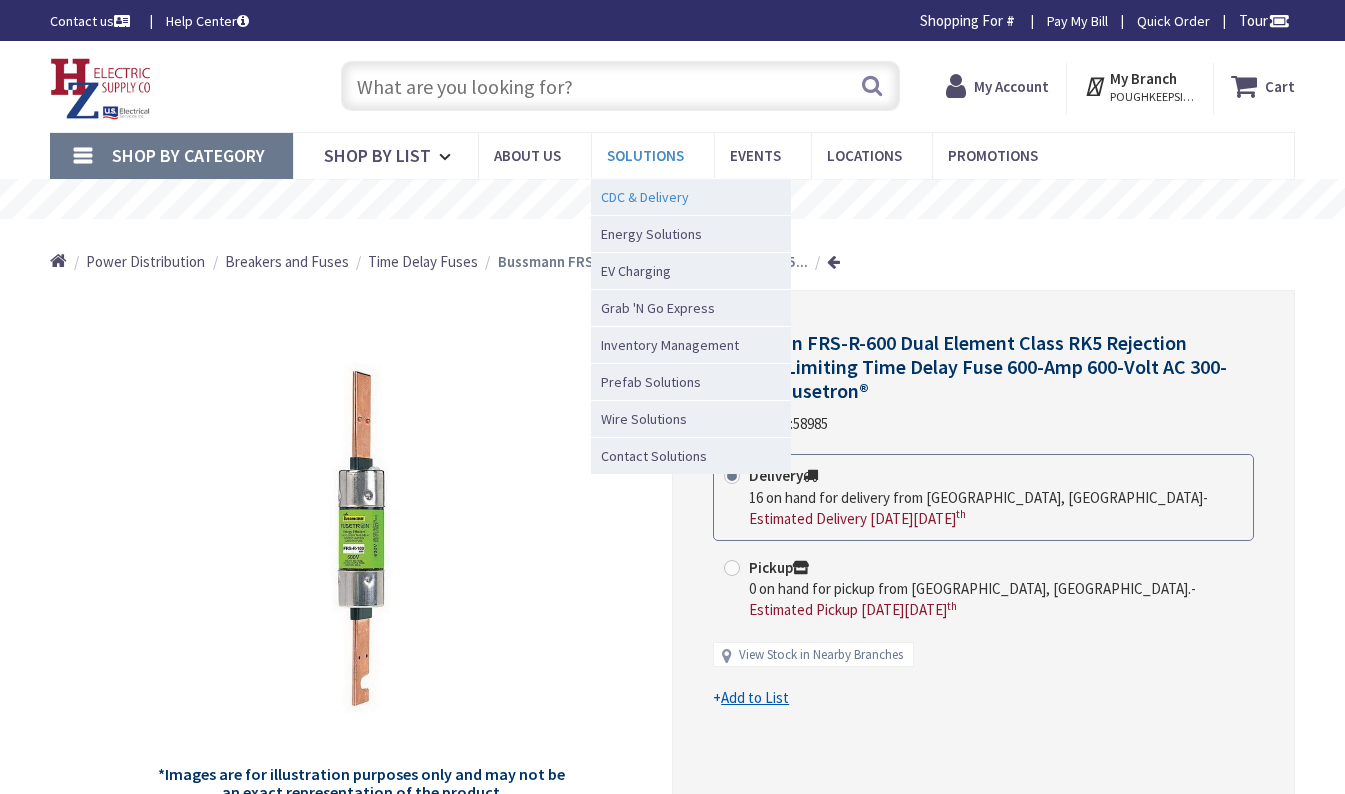 scroll, scrollTop: 0, scrollLeft: 0, axis: both 